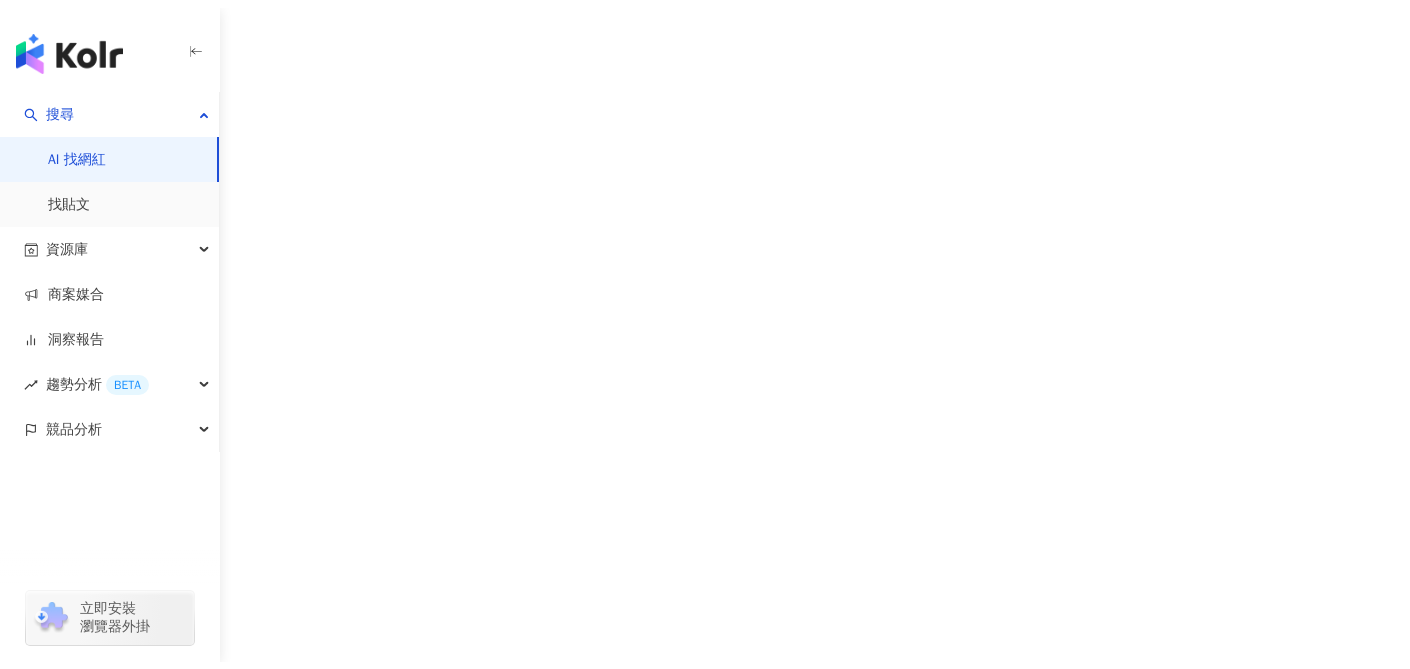 scroll, scrollTop: 0, scrollLeft: 0, axis: both 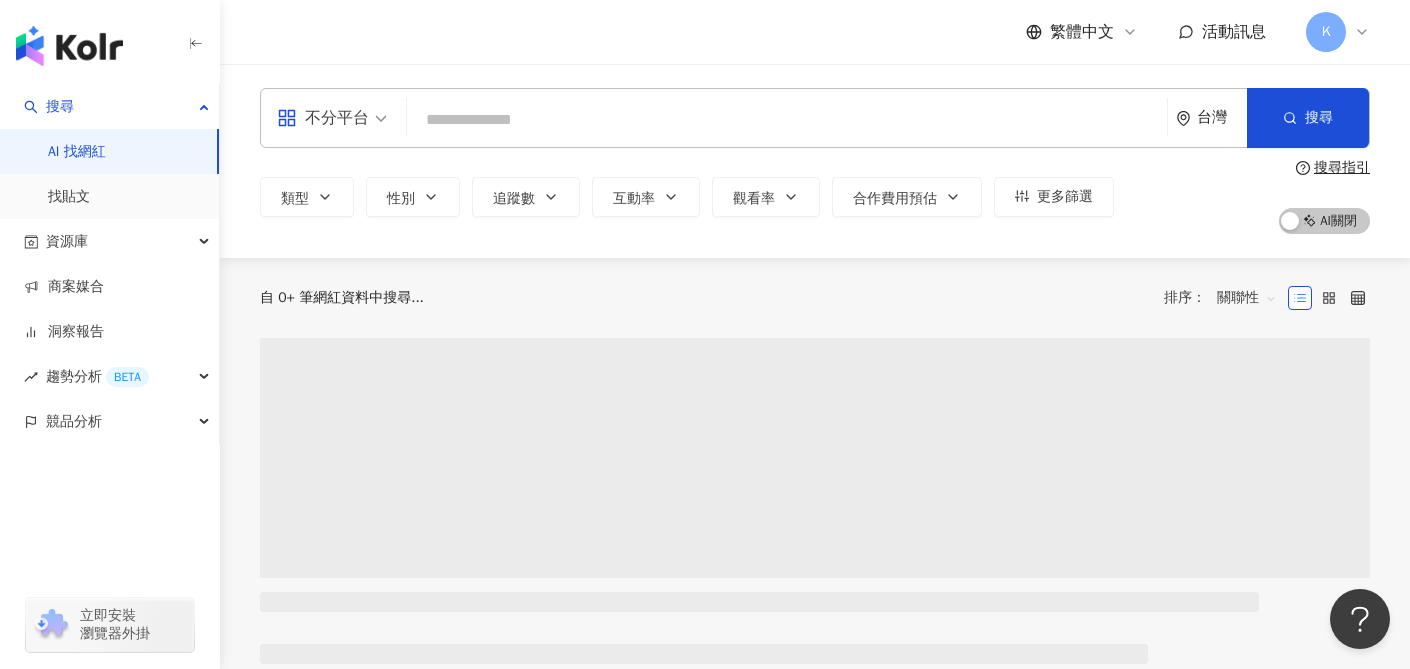 click on "不分平台 台灣 搜尋" at bounding box center [815, 118] 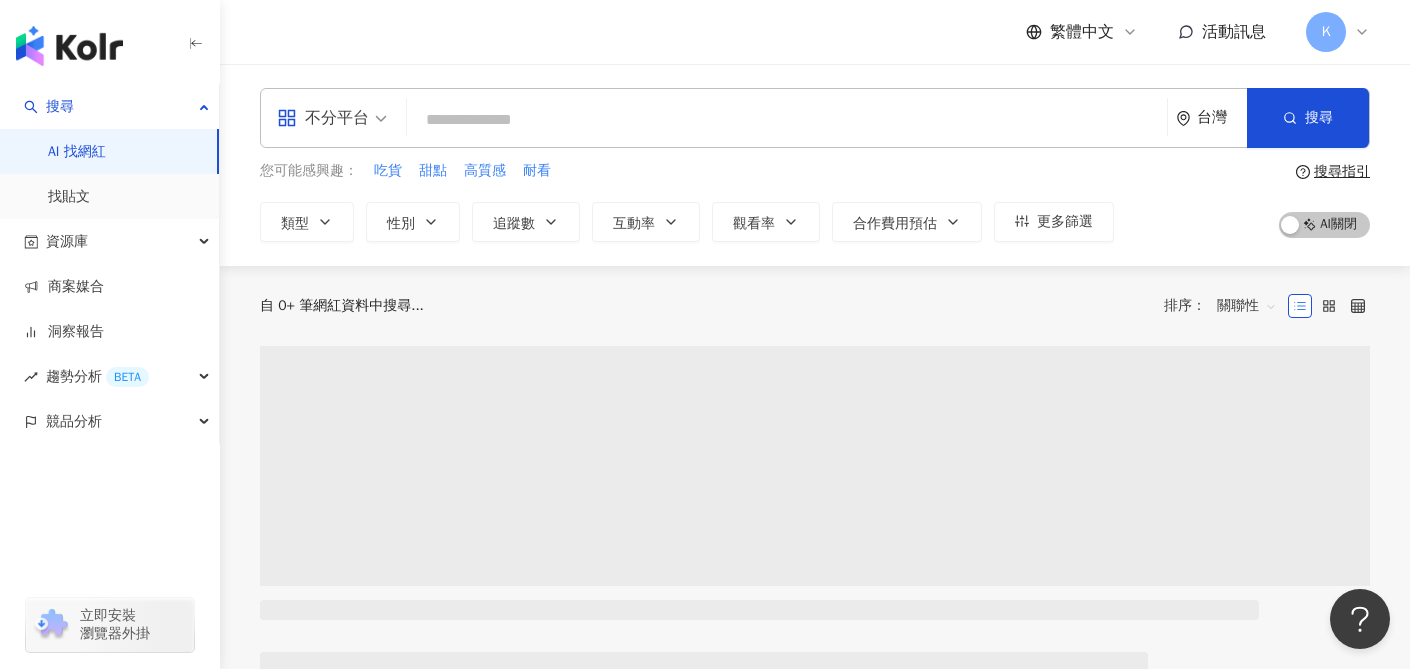 click at bounding box center [787, 120] 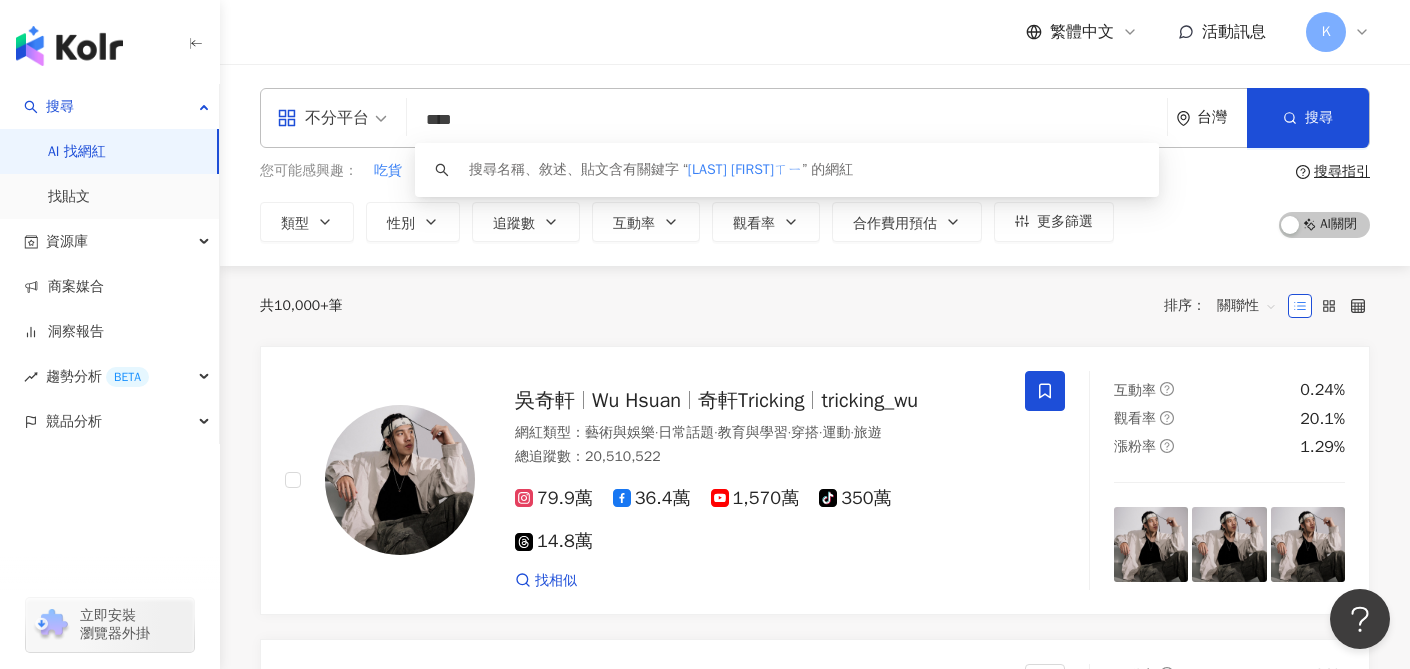 type on "***" 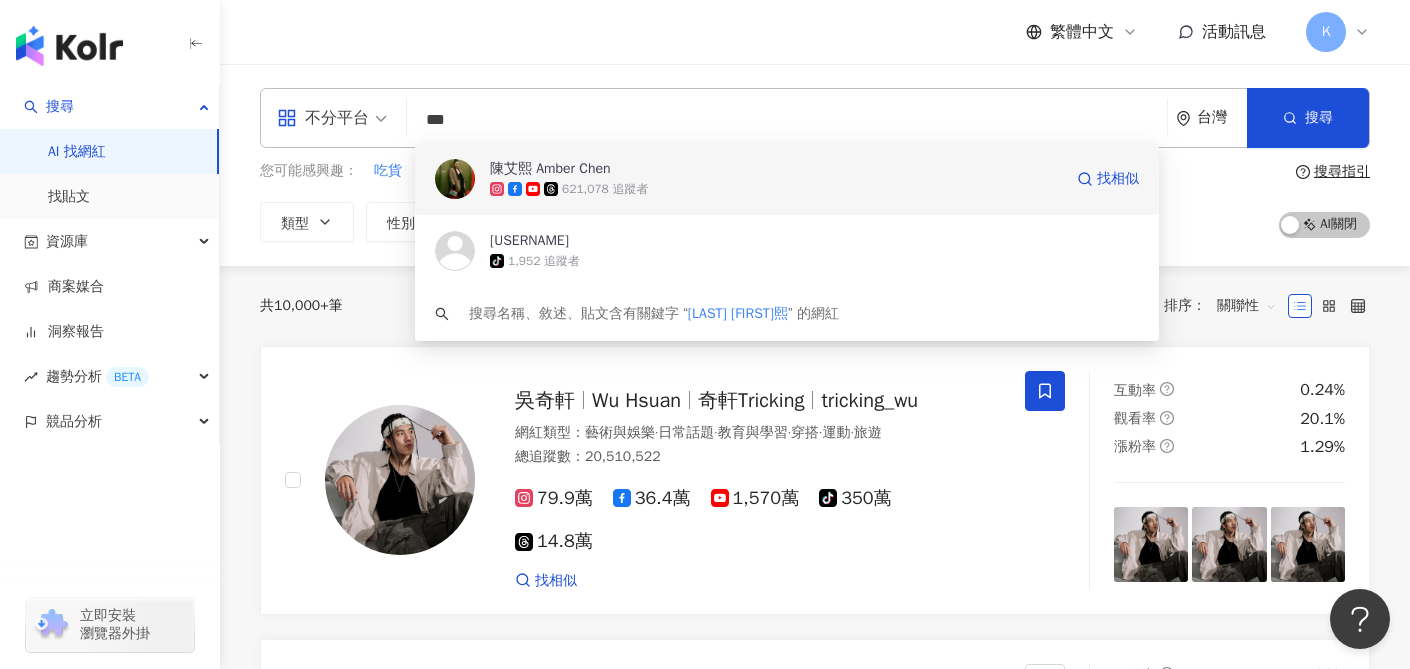 click on "621,078   追蹤者" at bounding box center (776, 189) 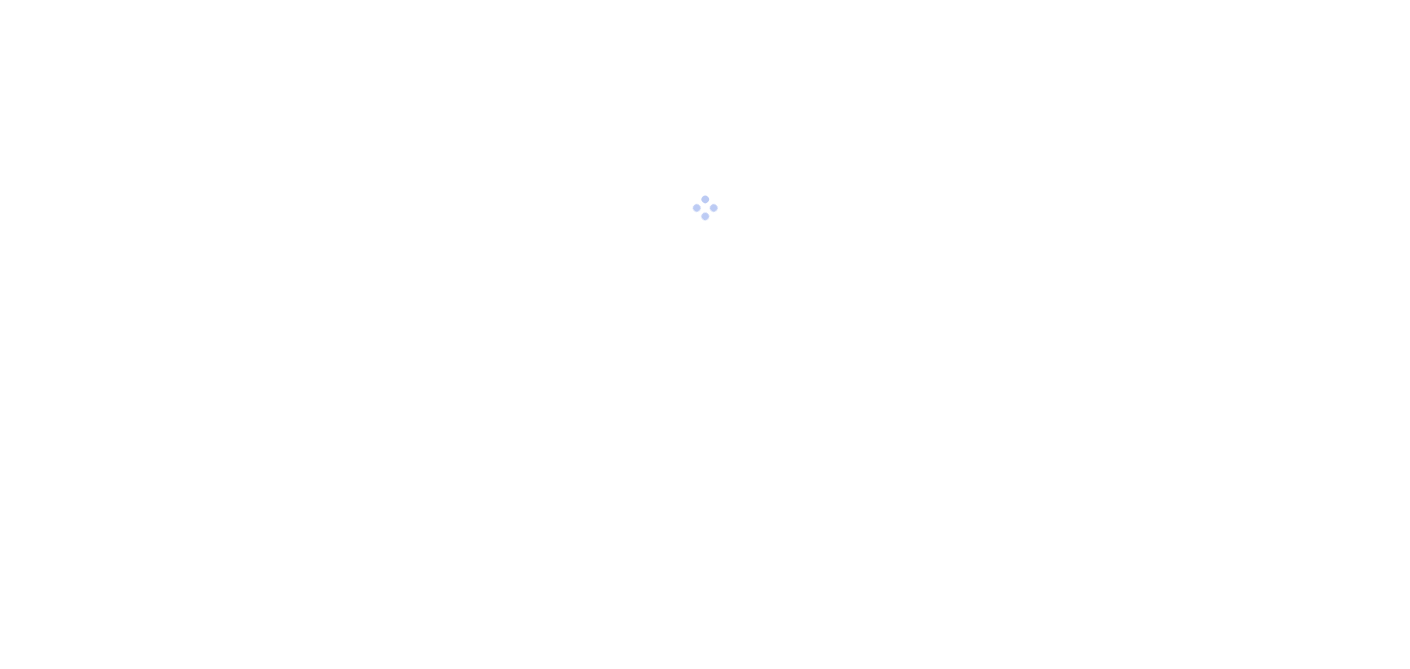 scroll, scrollTop: 0, scrollLeft: 0, axis: both 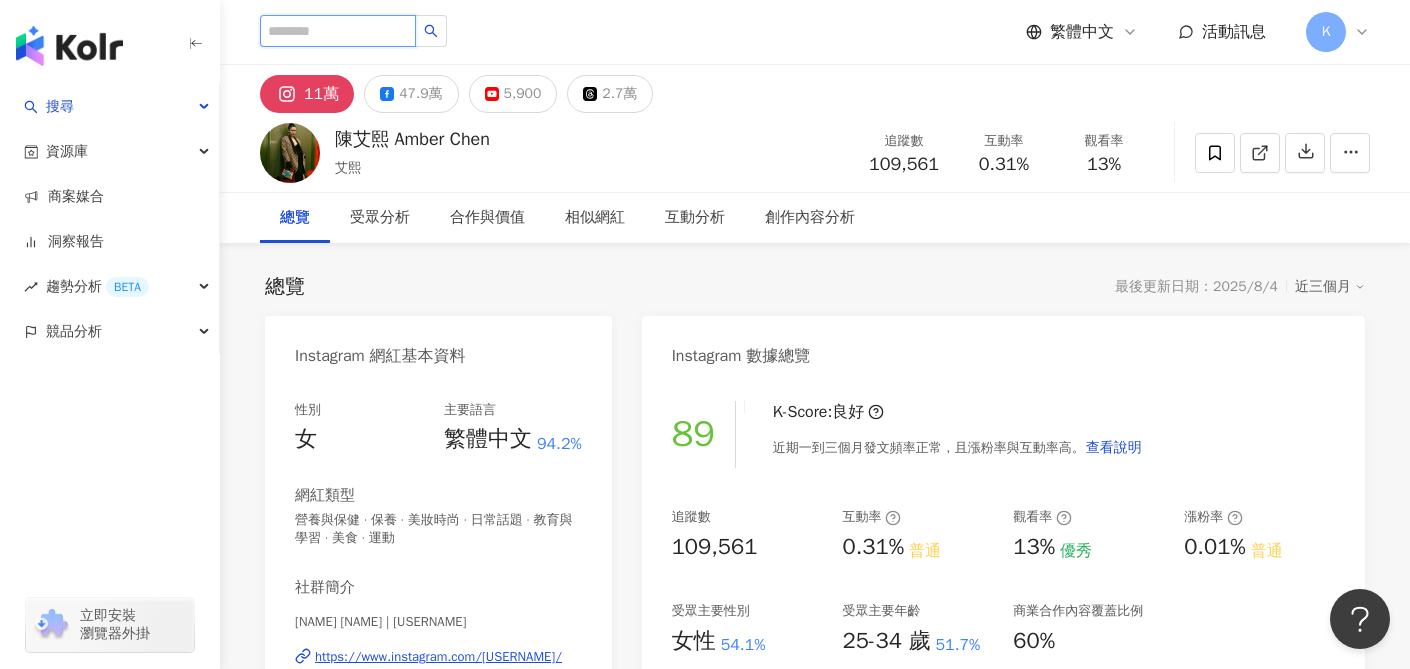 click at bounding box center (338, 31) 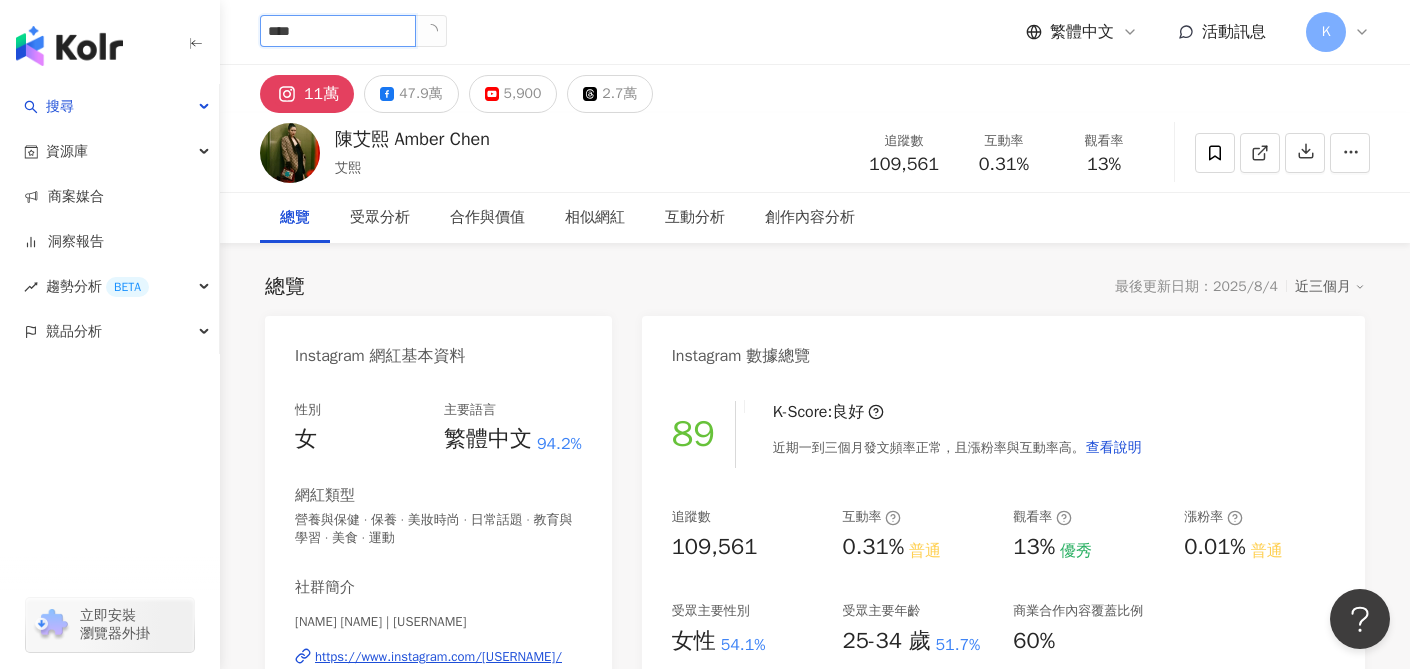 type on "**" 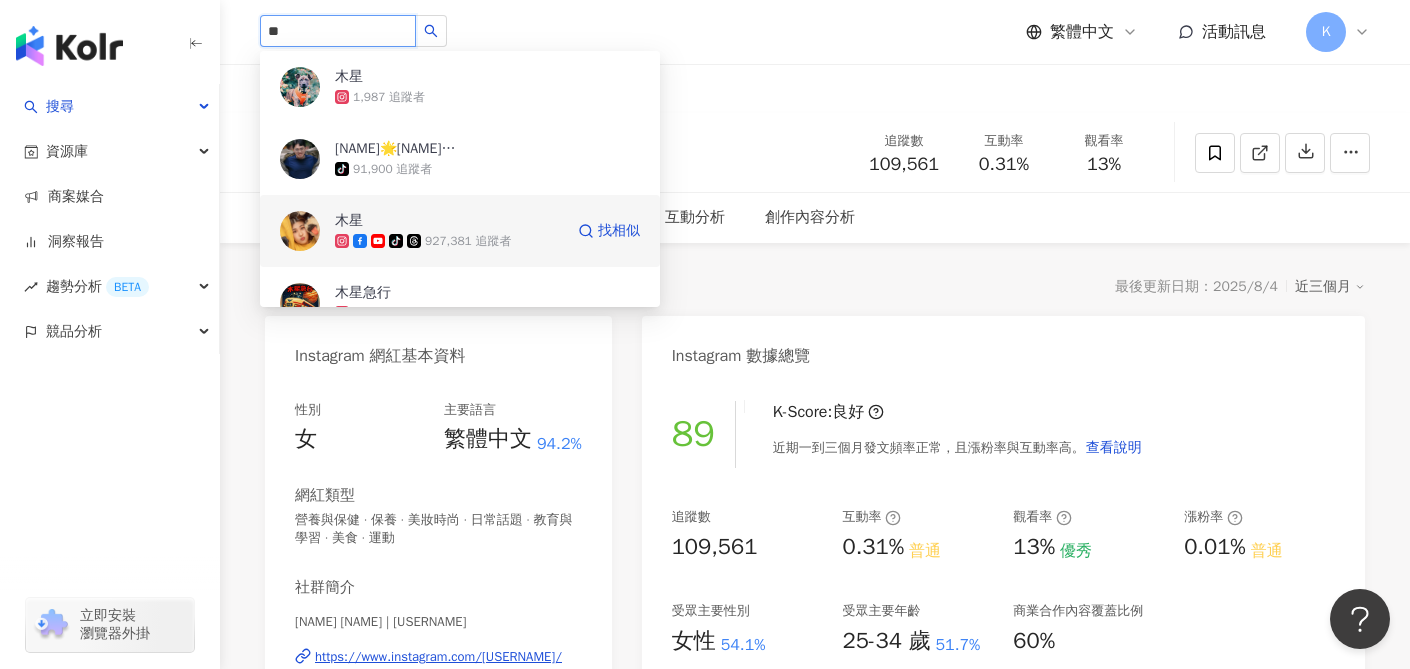 click on "927,381   追蹤者" at bounding box center [468, 241] 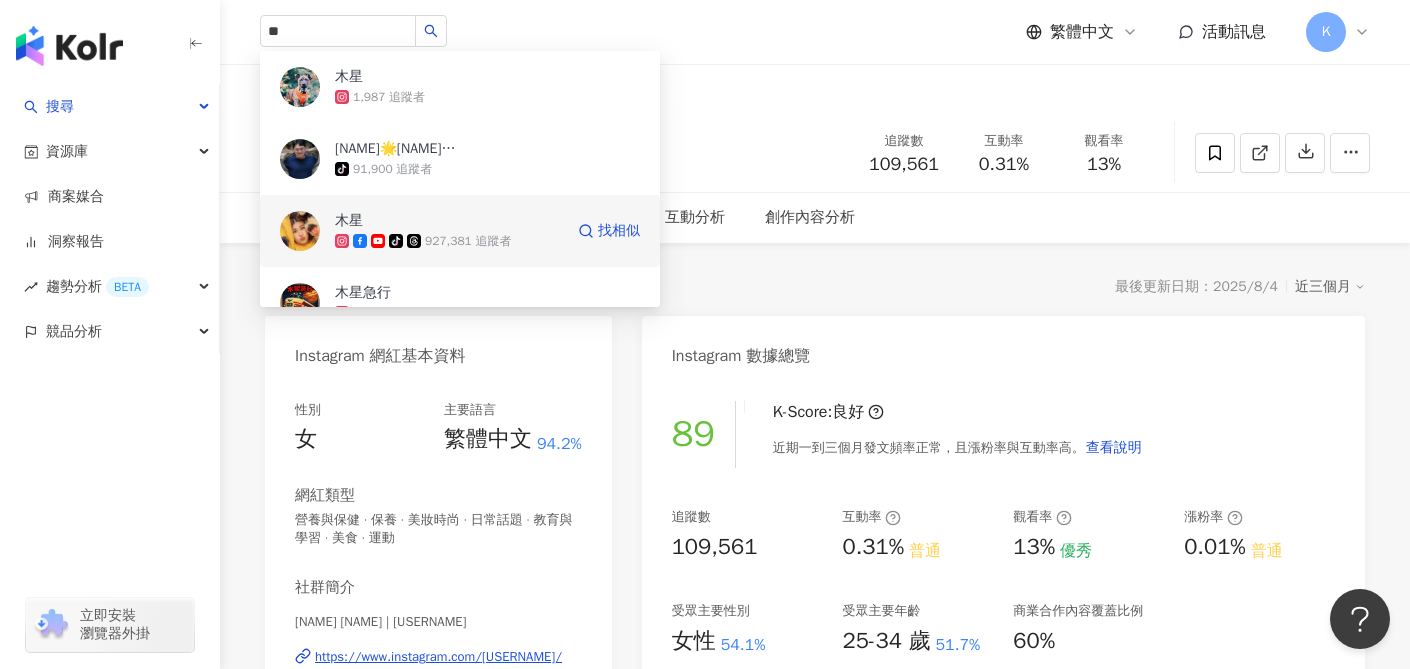 type 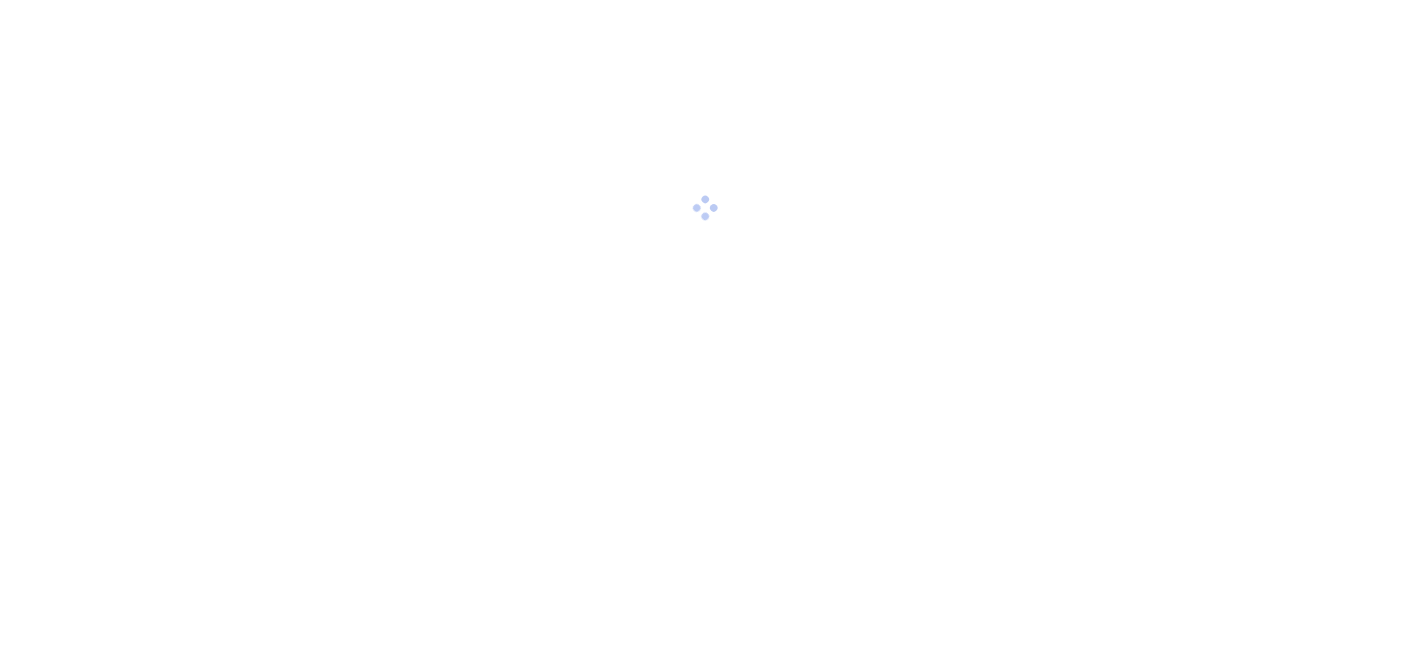 scroll, scrollTop: 0, scrollLeft: 0, axis: both 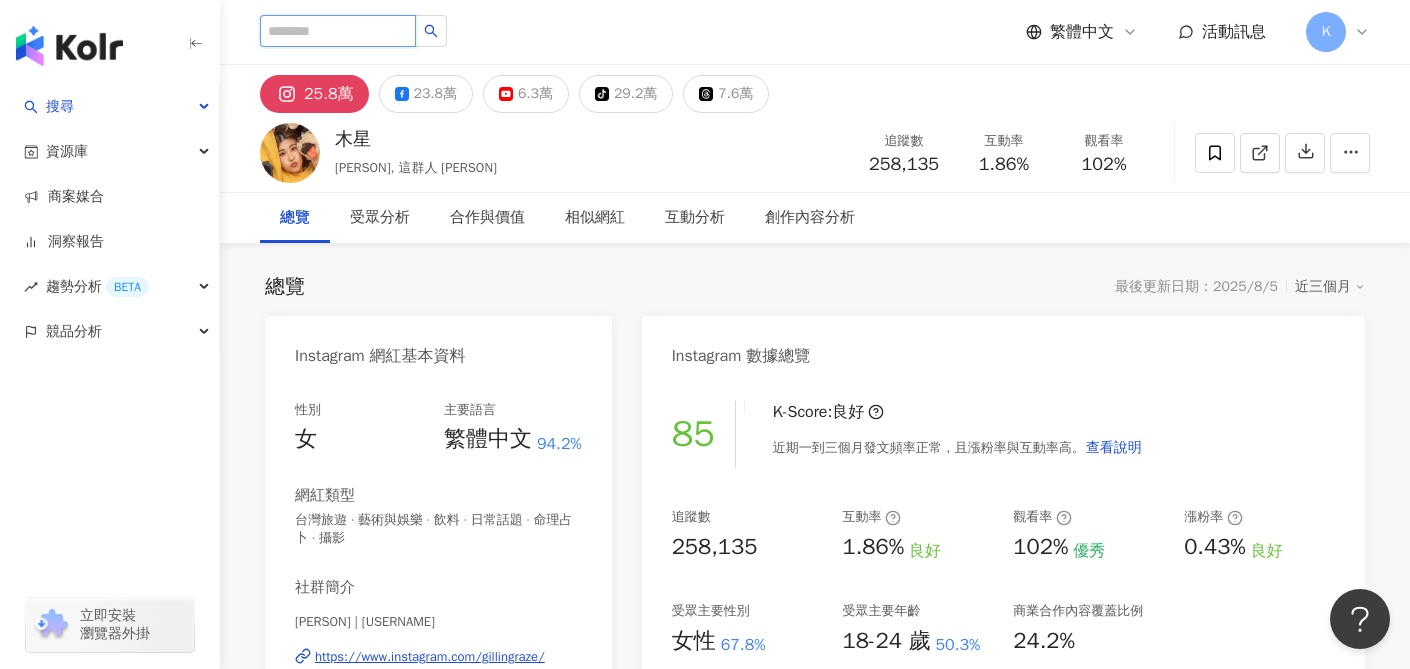 click at bounding box center (338, 31) 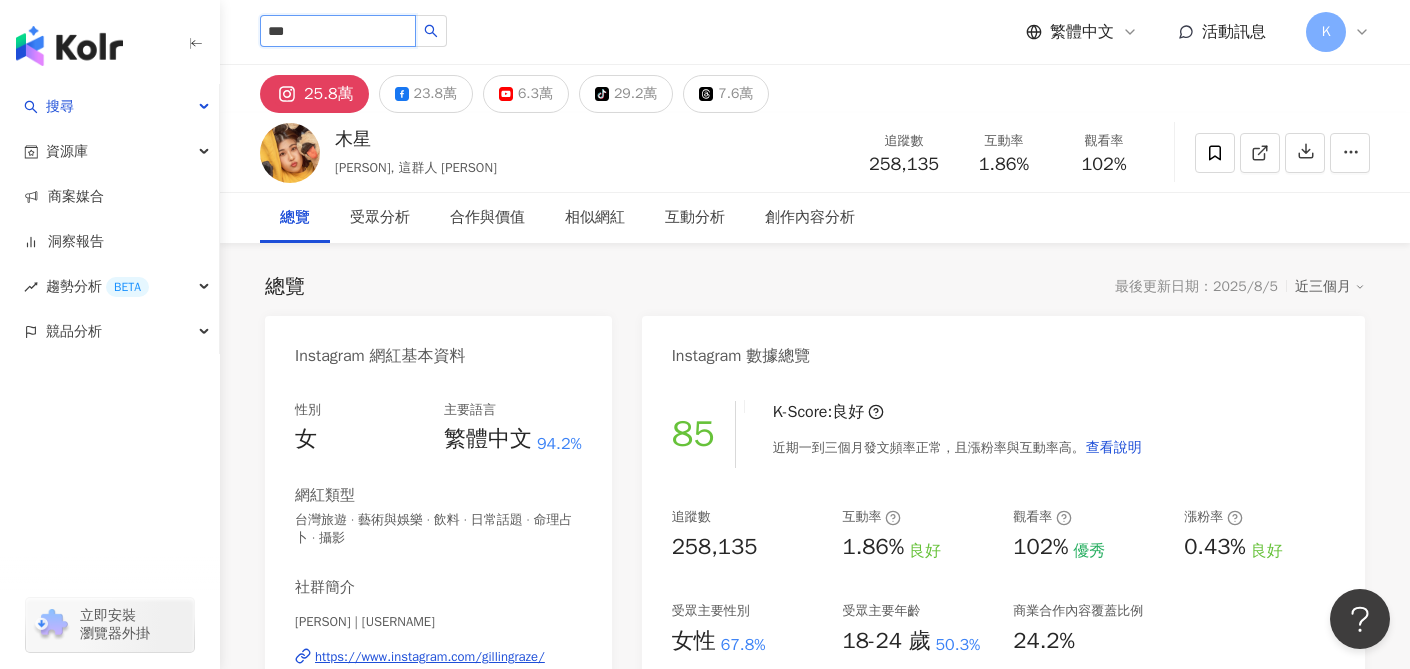 type on "**" 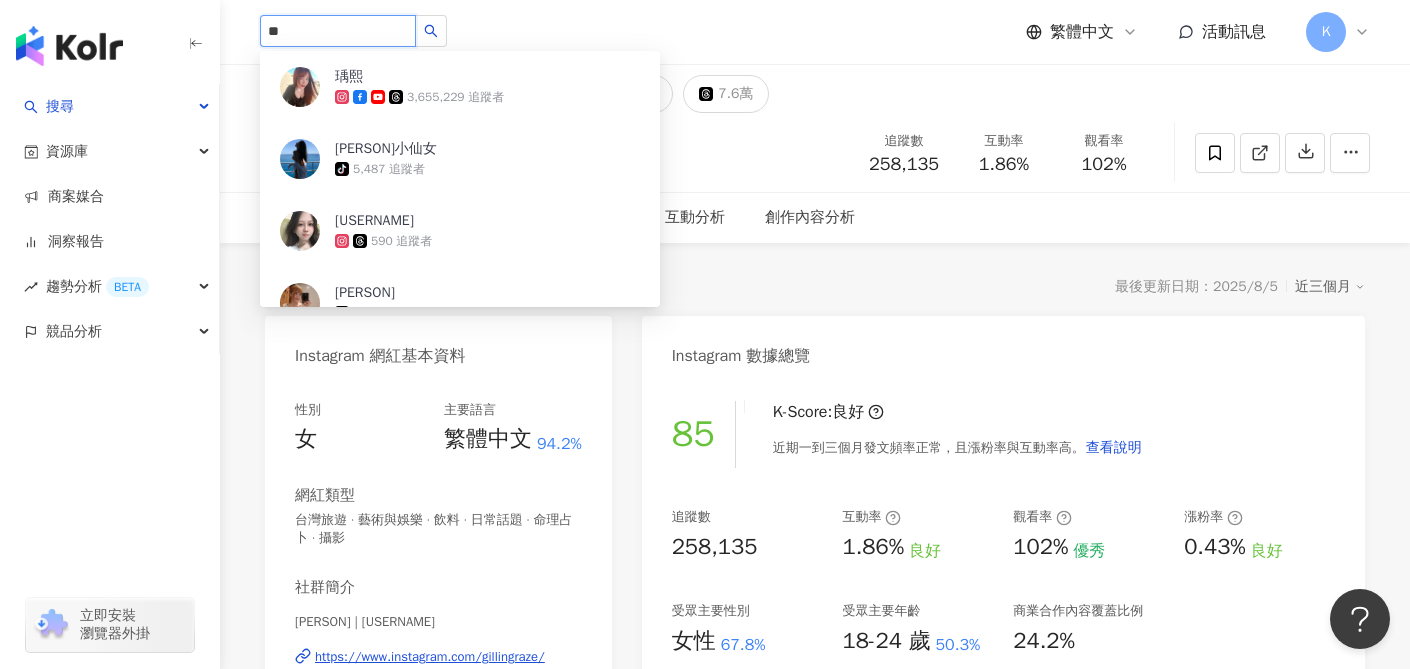 click on "瑀熙" at bounding box center [400, 77] 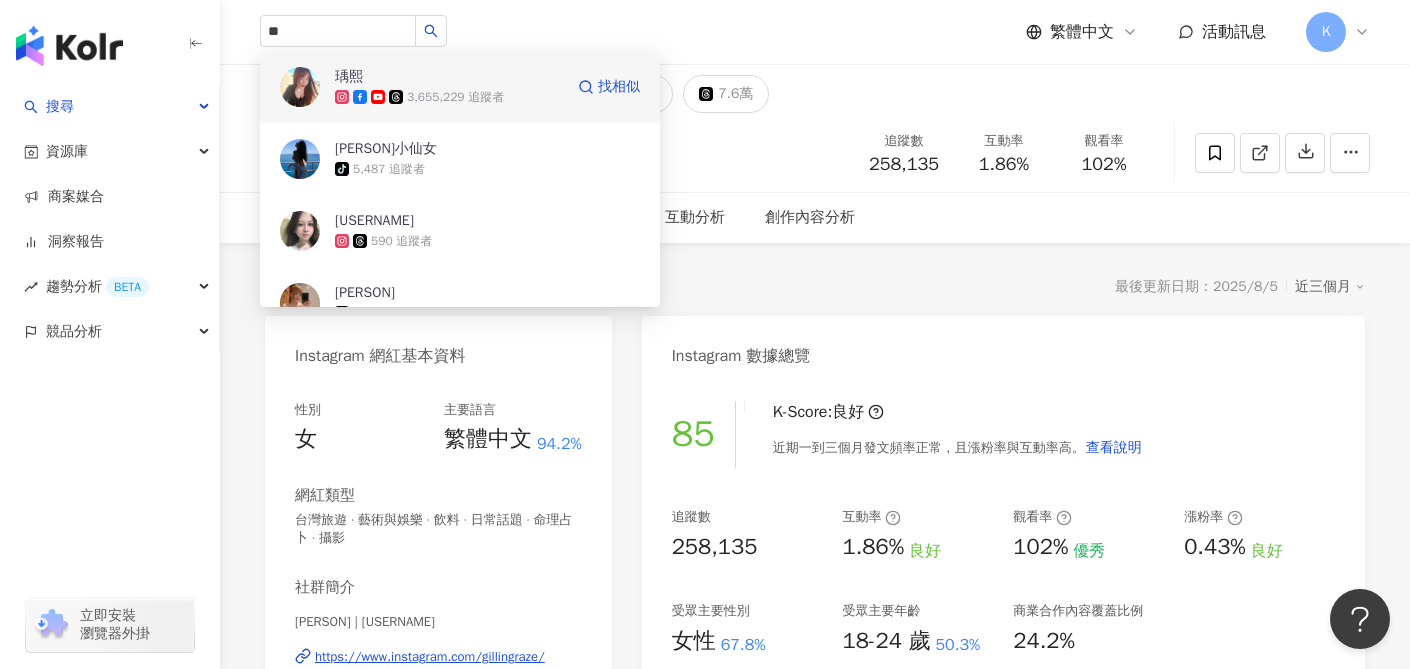 type 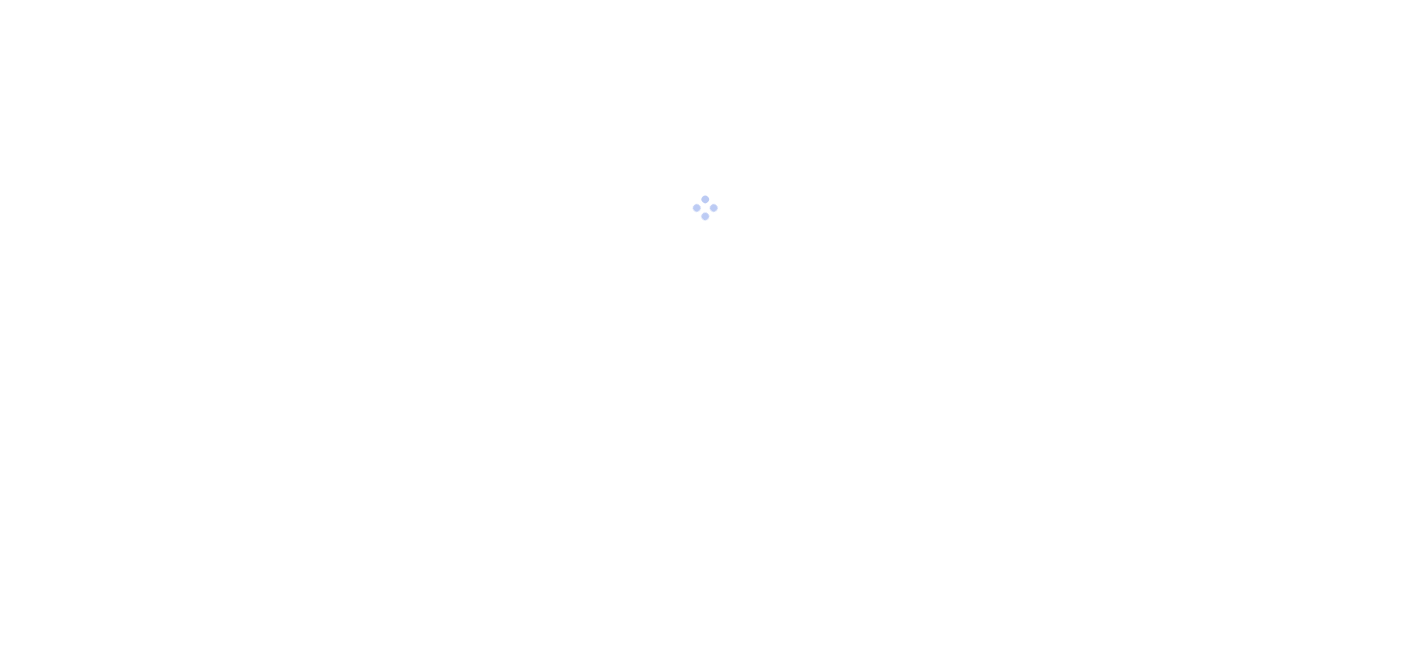 scroll, scrollTop: 0, scrollLeft: 0, axis: both 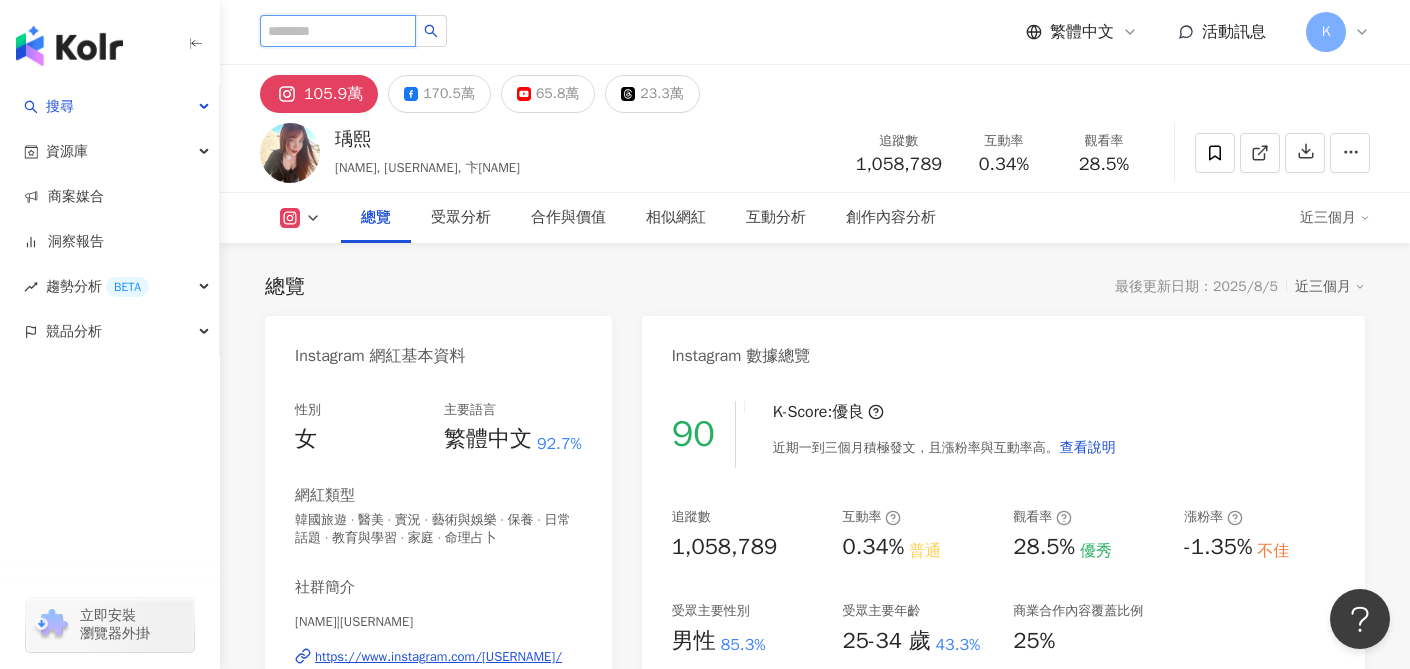 click at bounding box center (338, 31) 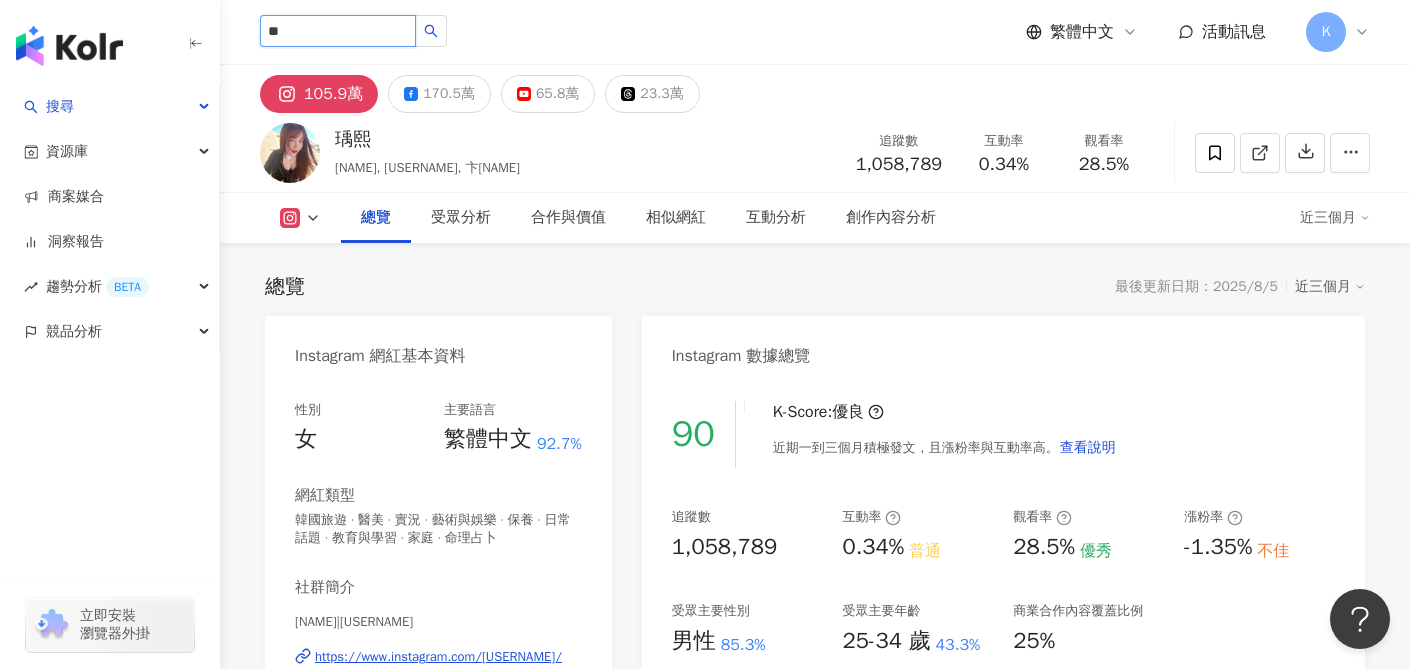 type on "*" 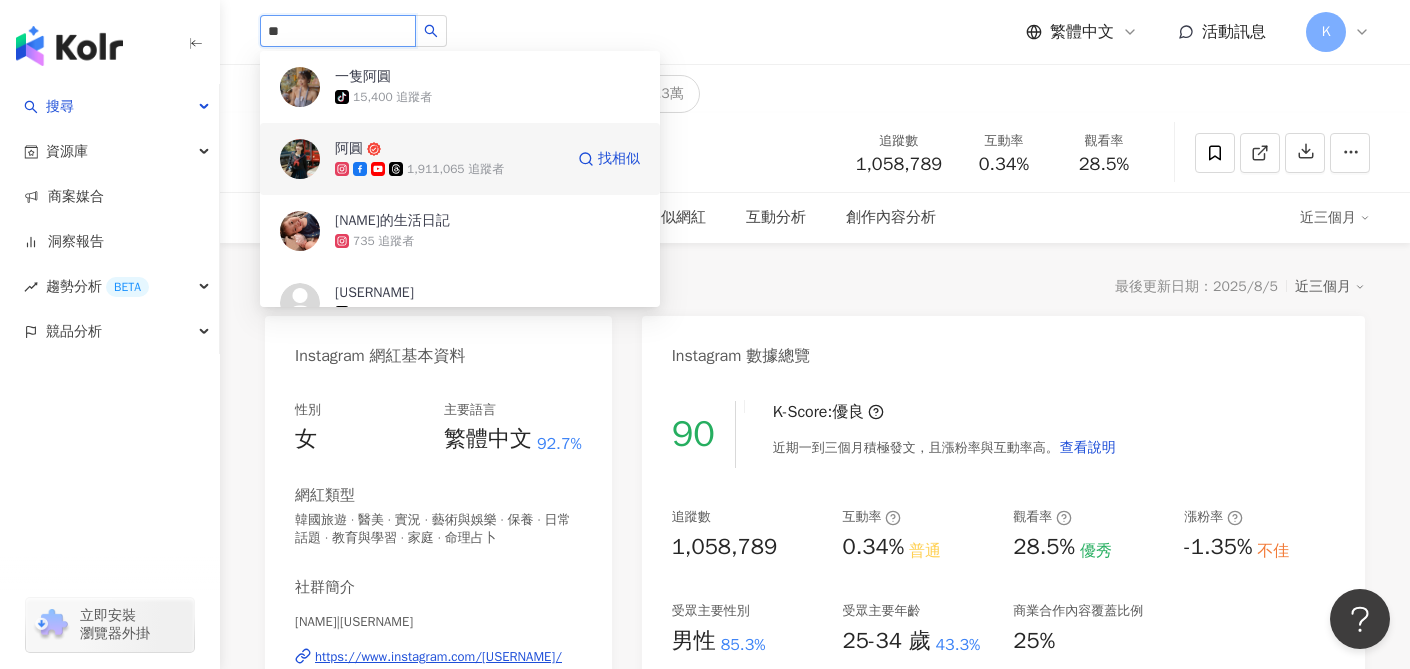 click on "阿圓" at bounding box center (400, 149) 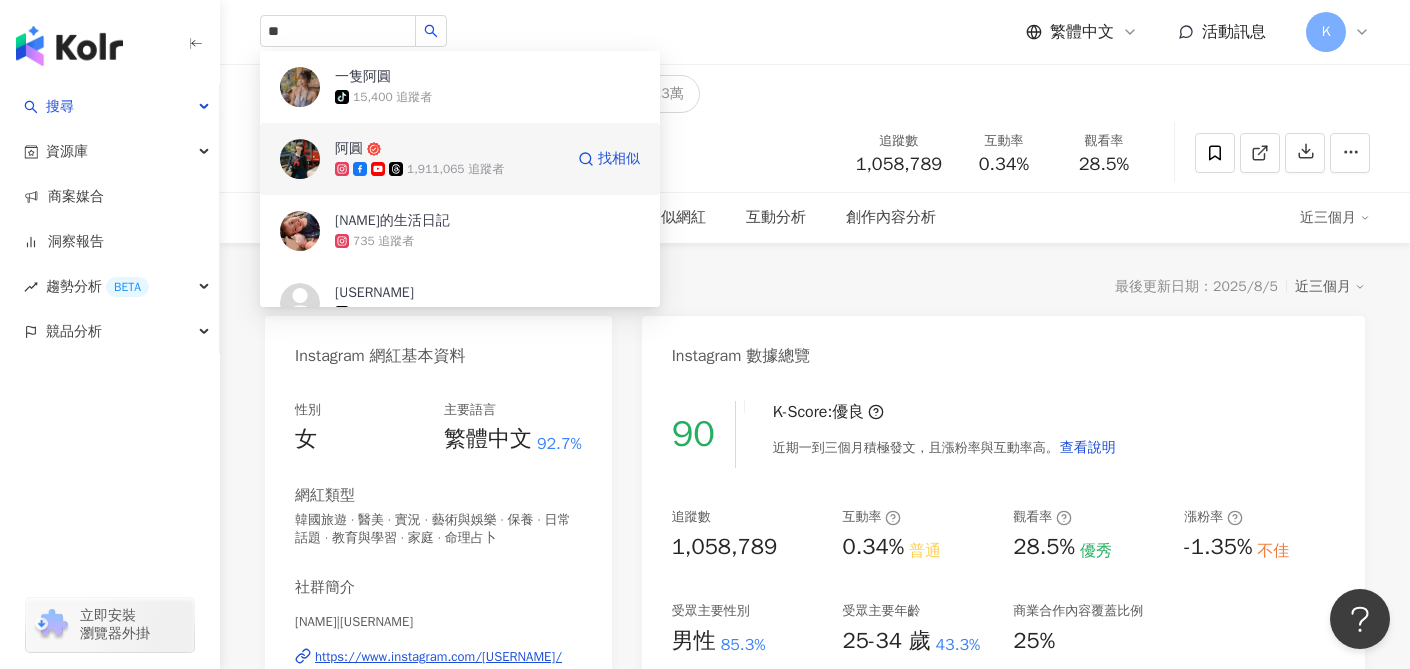 type 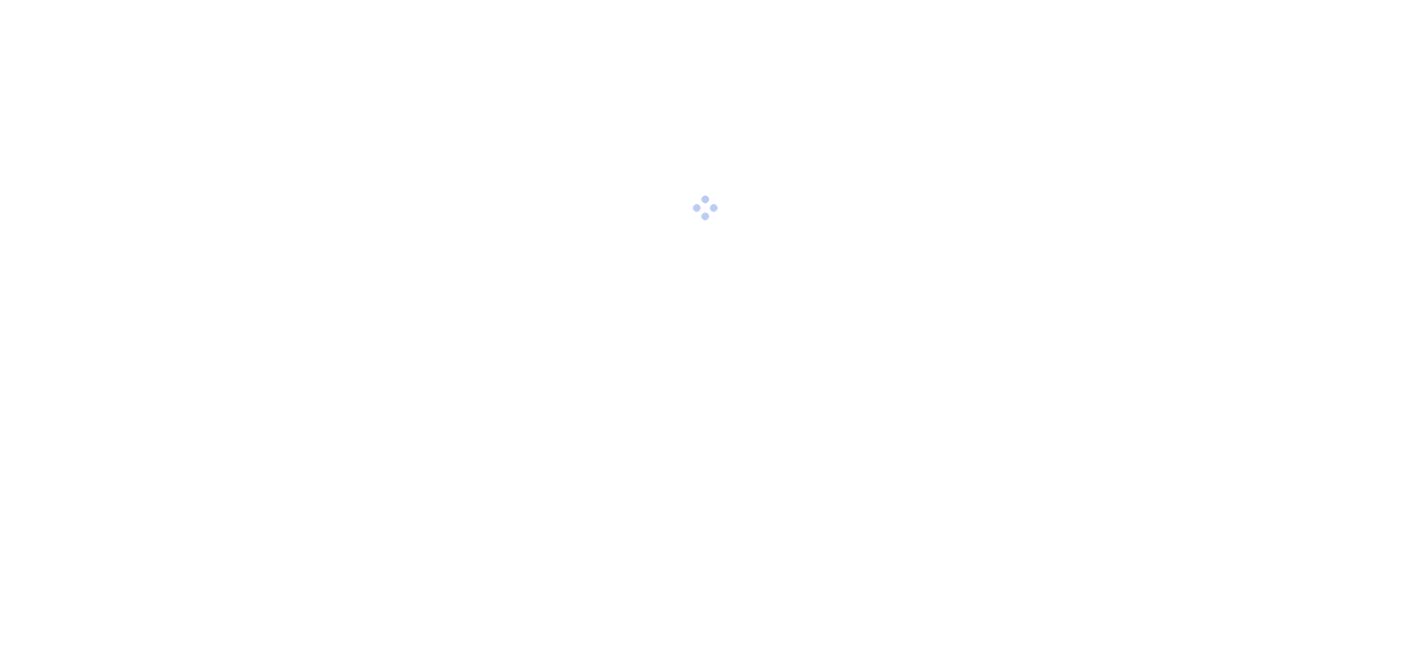 scroll, scrollTop: 0, scrollLeft: 0, axis: both 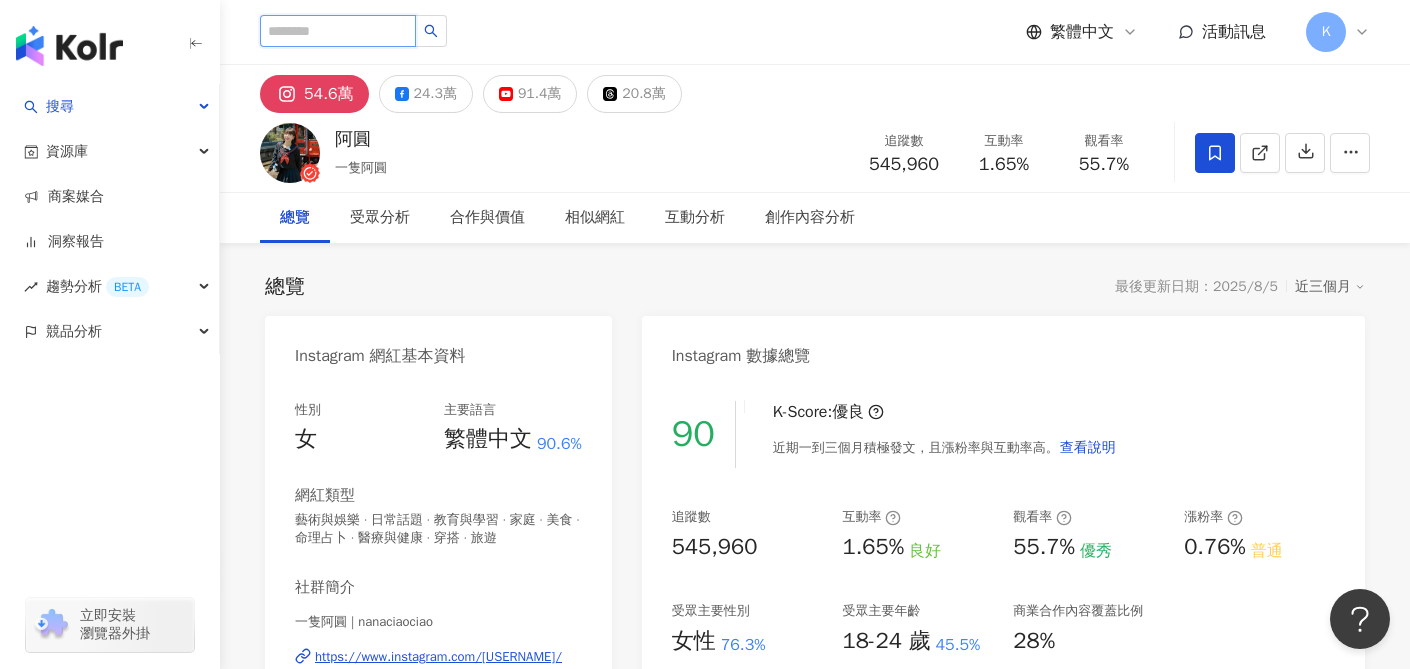 click at bounding box center (338, 31) 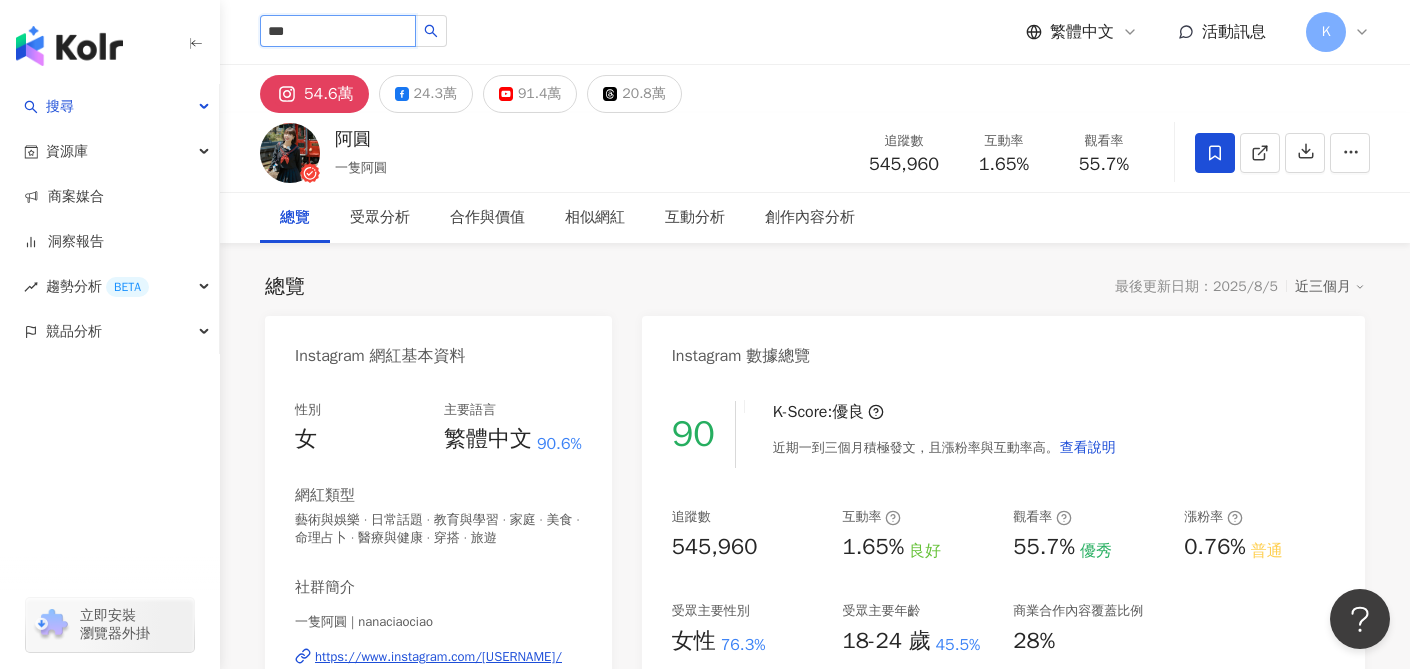 type on "**" 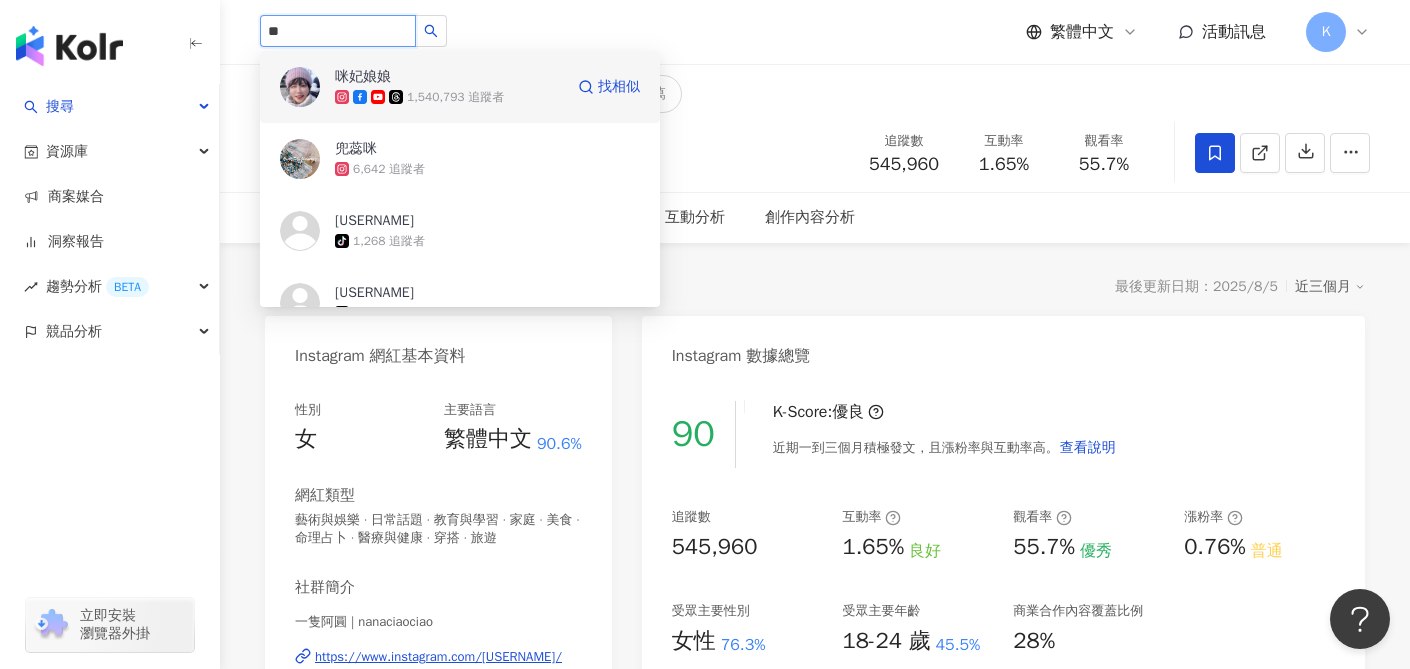 click on "1,540,793   追蹤者" at bounding box center (449, 97) 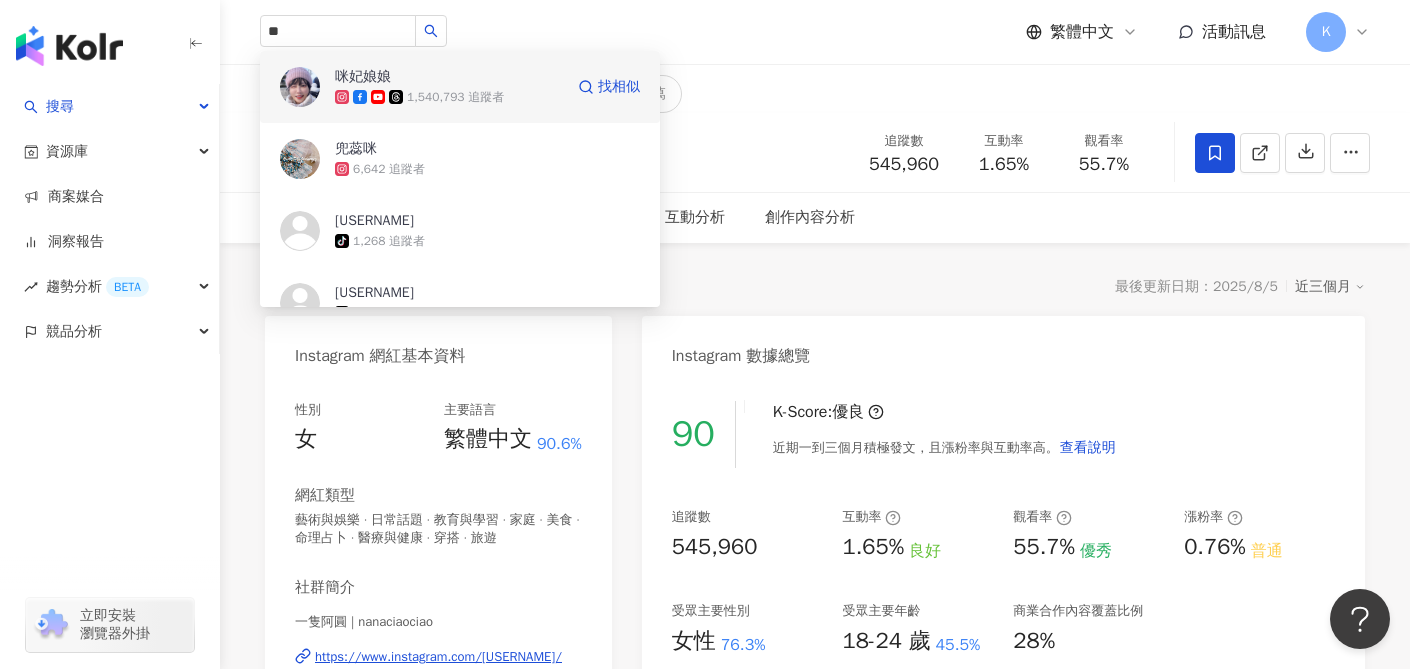 type 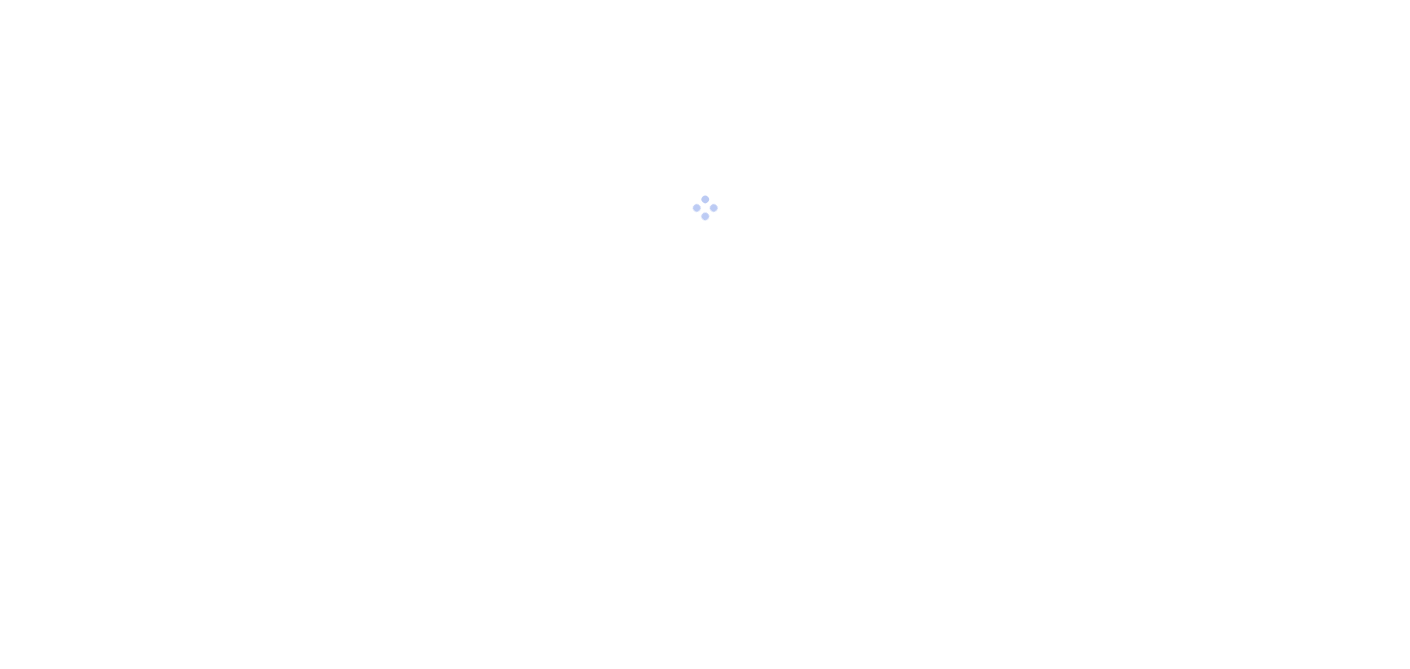 scroll, scrollTop: 0, scrollLeft: 0, axis: both 